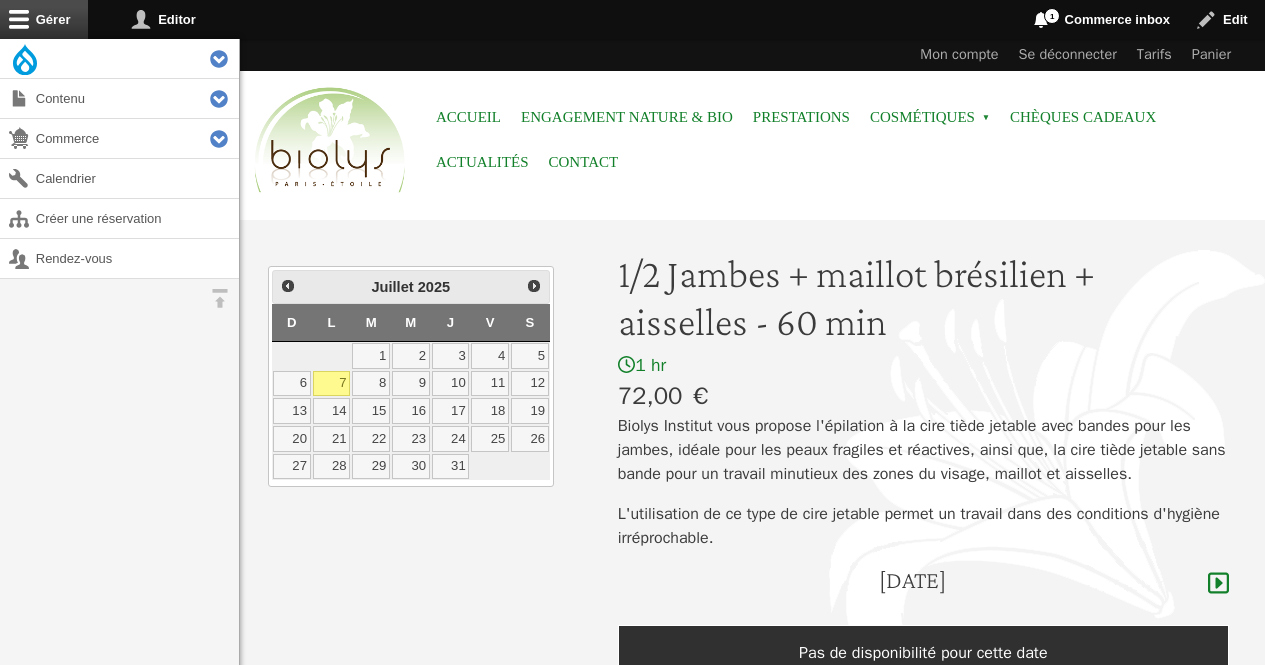scroll, scrollTop: 0, scrollLeft: 0, axis: both 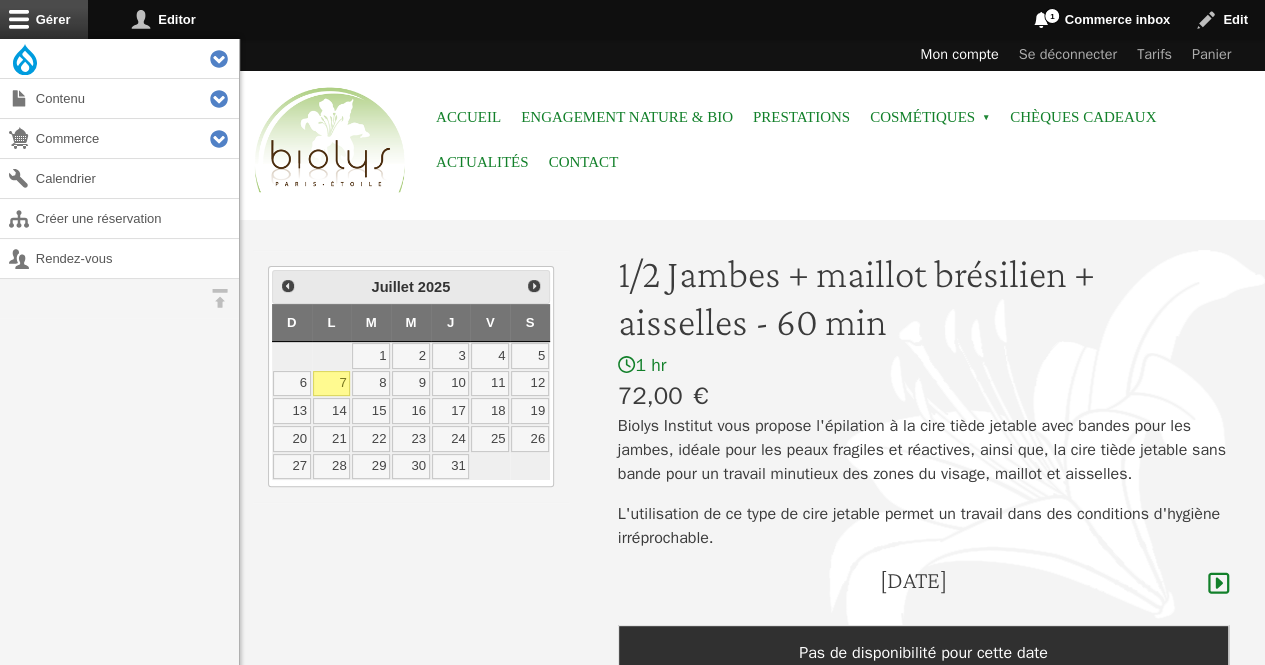 click on "Mon compte" at bounding box center (959, 55) 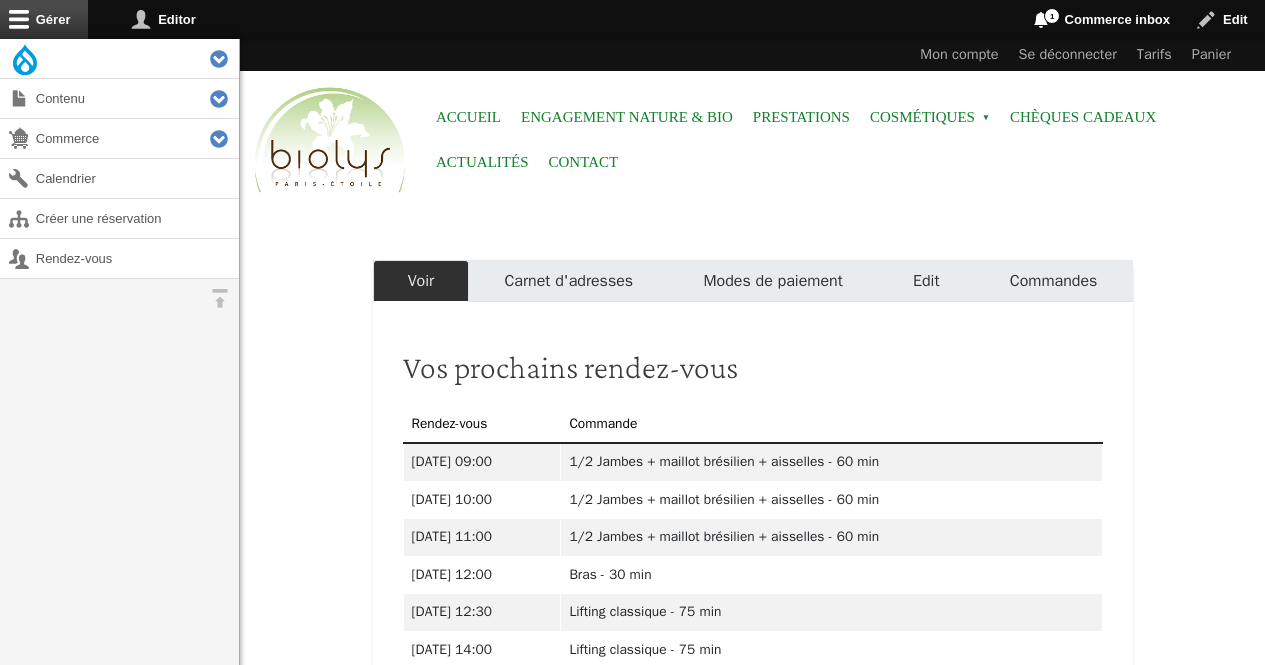 scroll, scrollTop: 0, scrollLeft: 0, axis: both 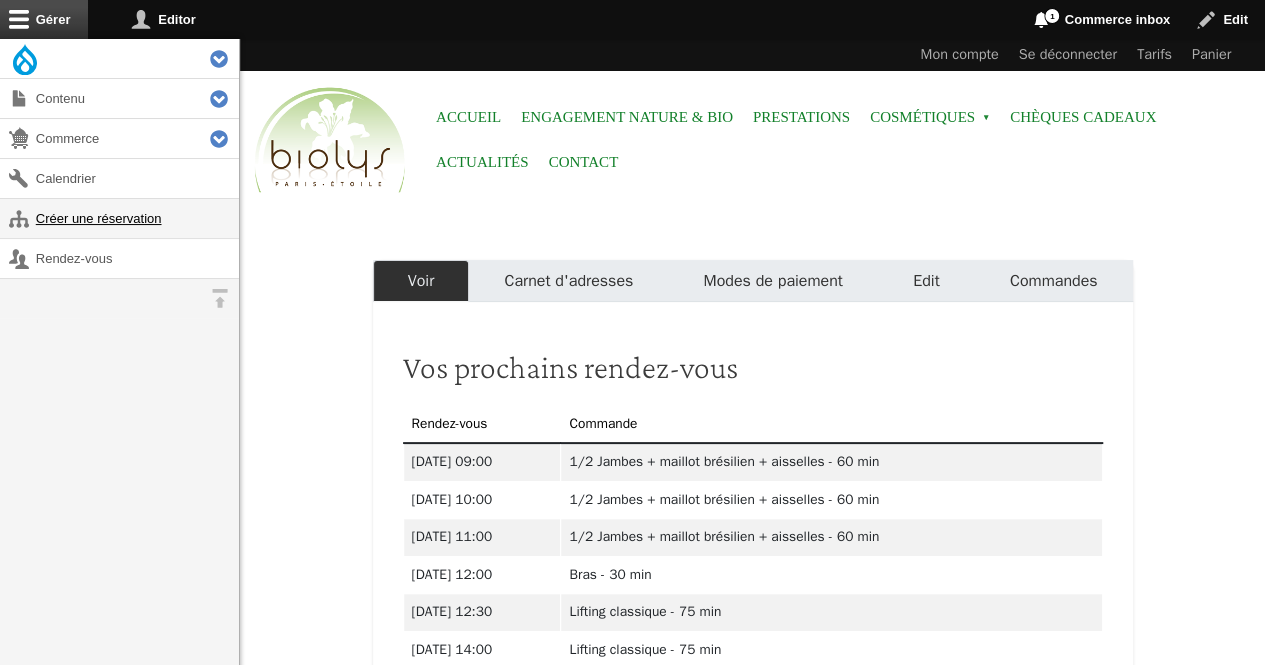 click on "Créer une réservation" at bounding box center (119, 218) 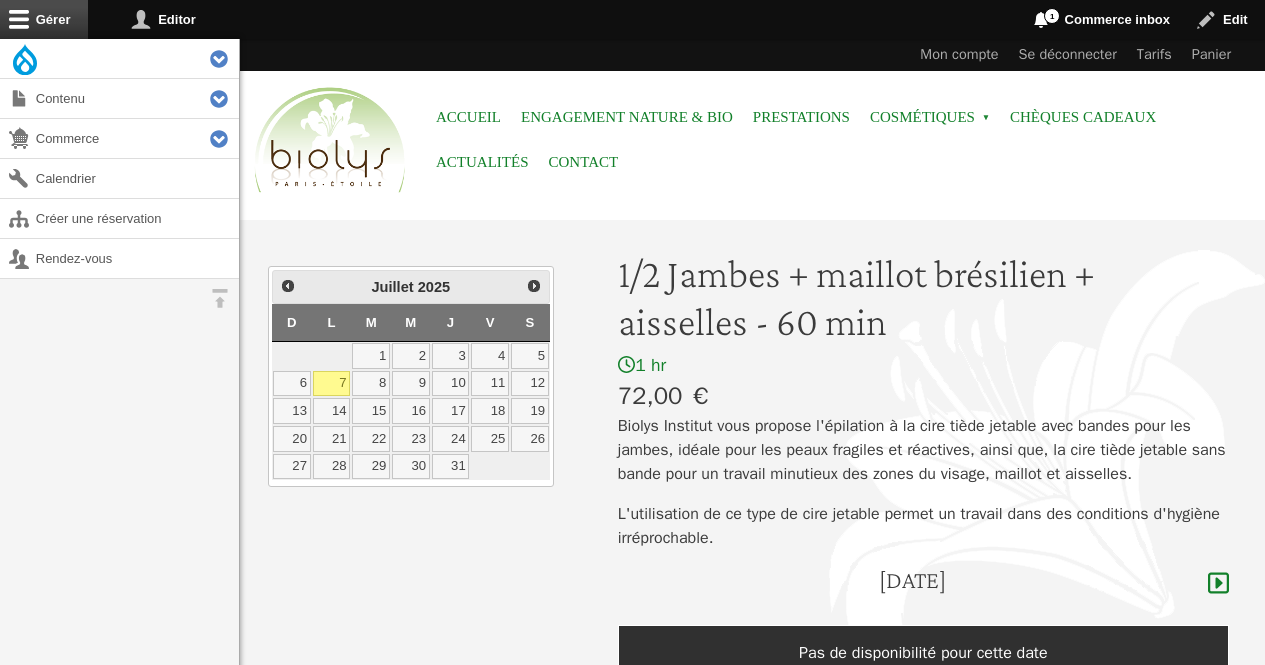 scroll, scrollTop: 0, scrollLeft: 0, axis: both 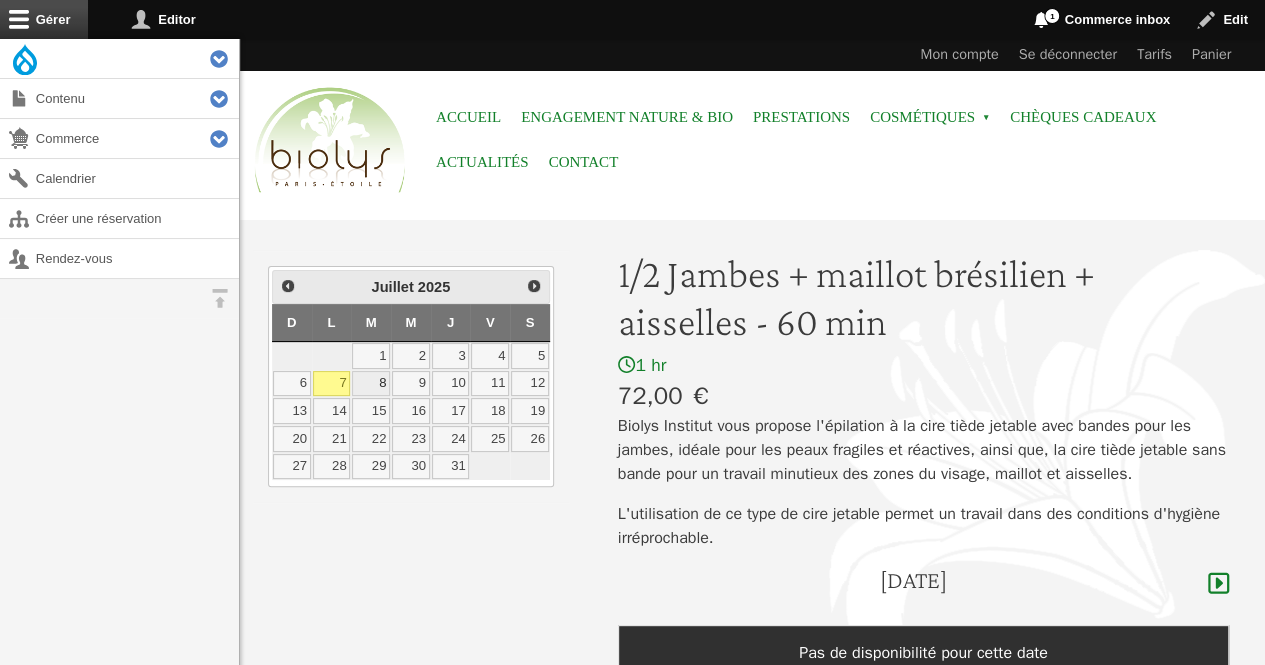 click on "8" at bounding box center [371, 384] 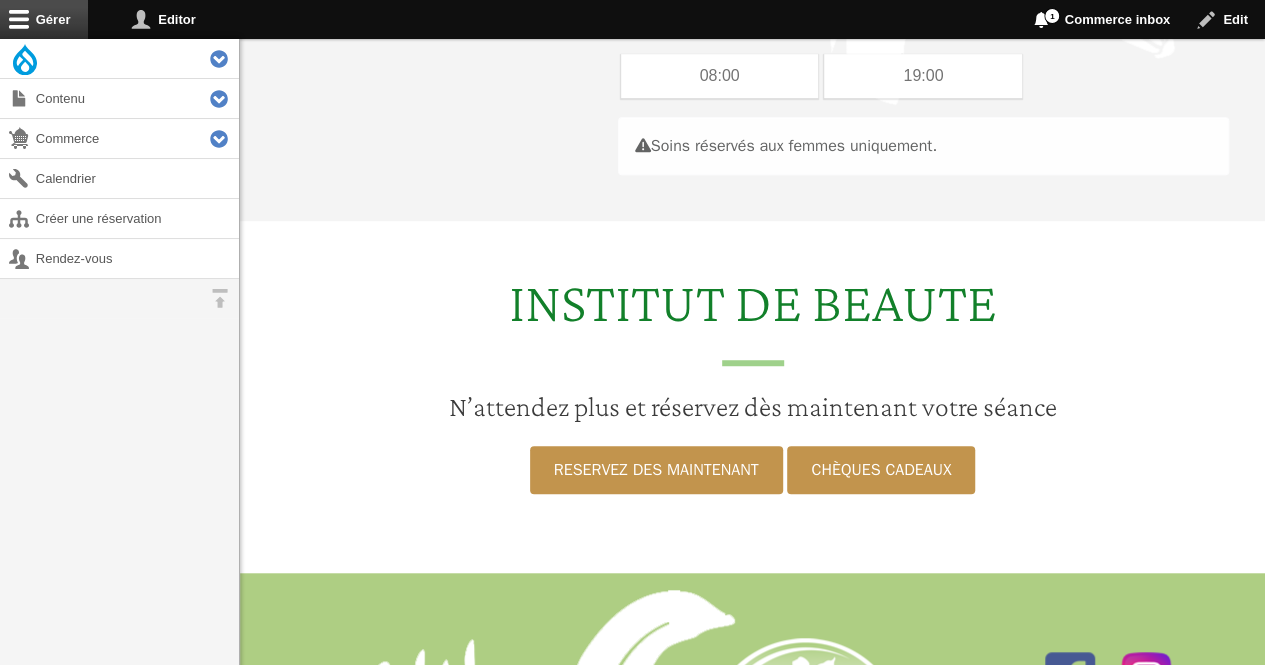 scroll, scrollTop: 565, scrollLeft: 0, axis: vertical 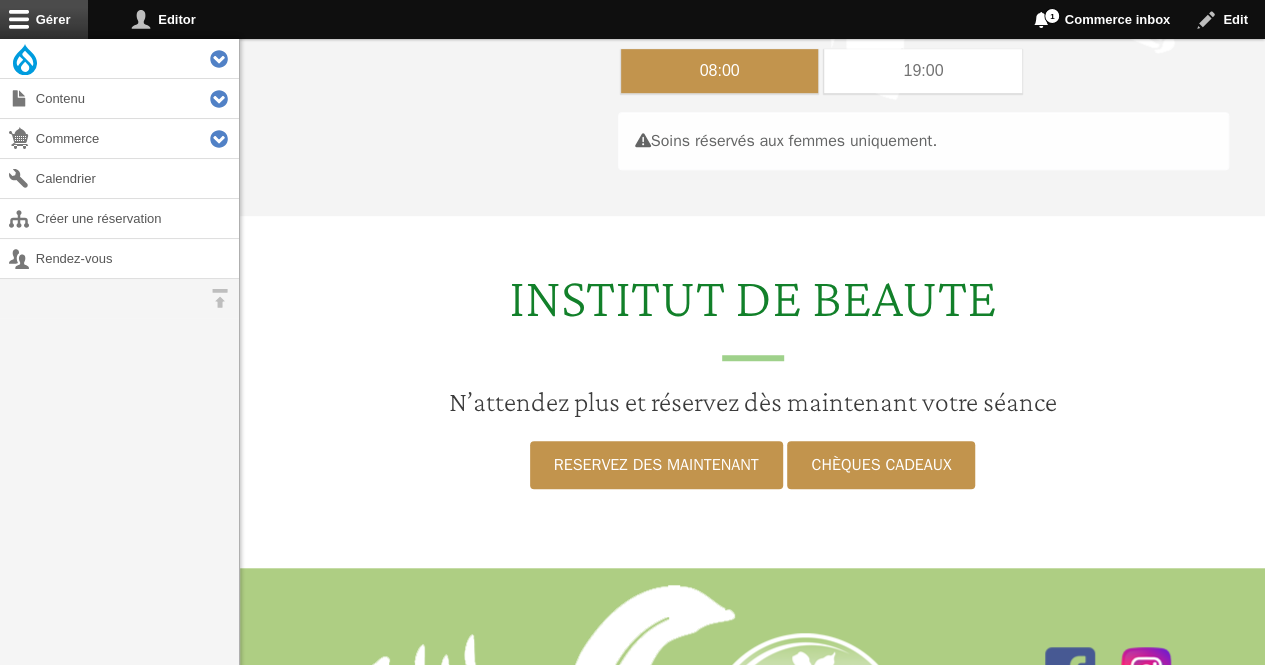 click on "08:00" at bounding box center (720, 71) 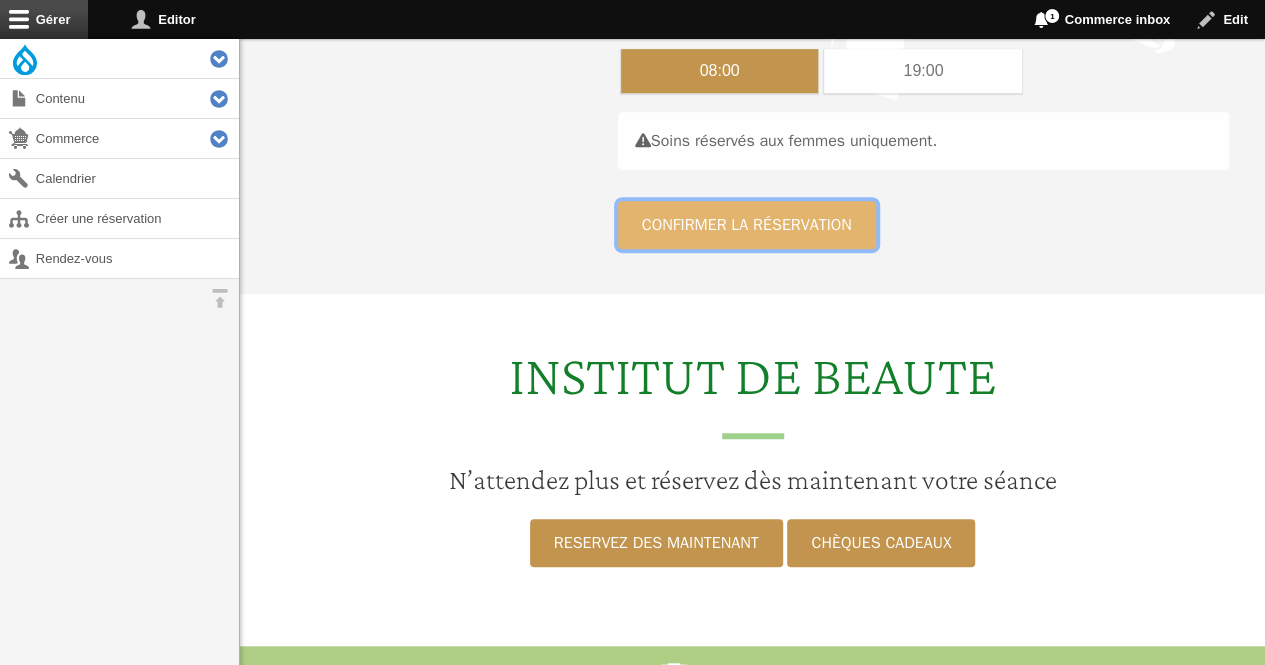 click on "Confirmer la réservation" at bounding box center [747, 225] 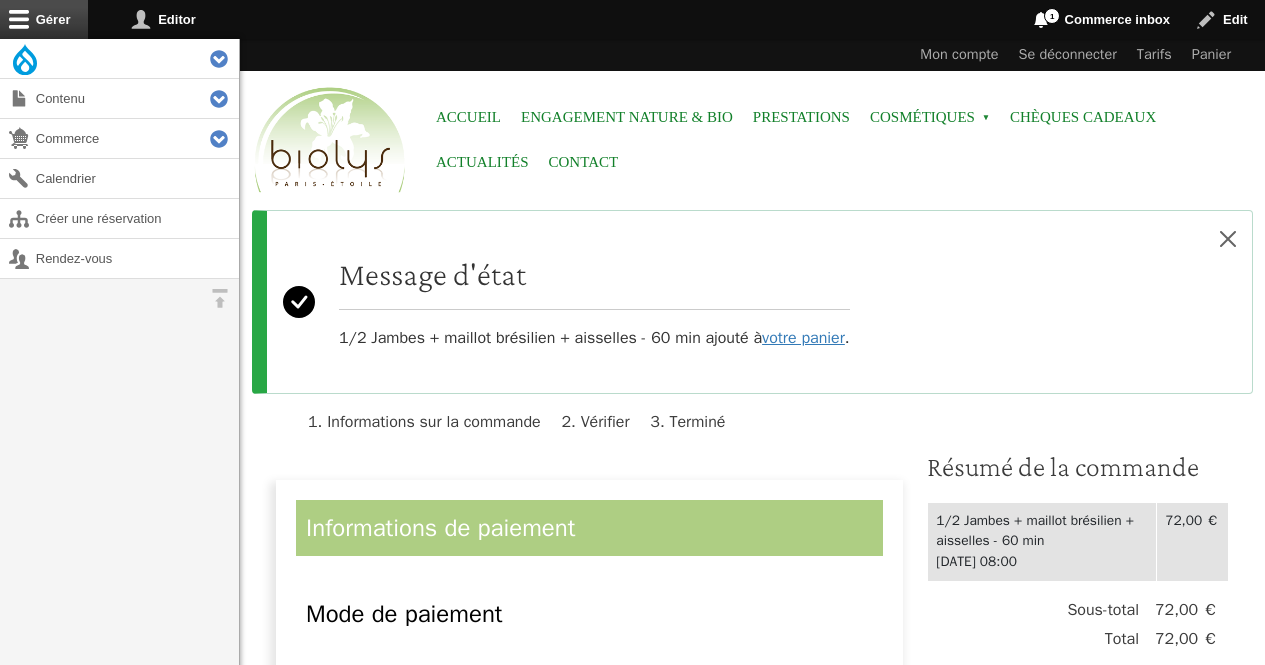 scroll, scrollTop: 0, scrollLeft: 0, axis: both 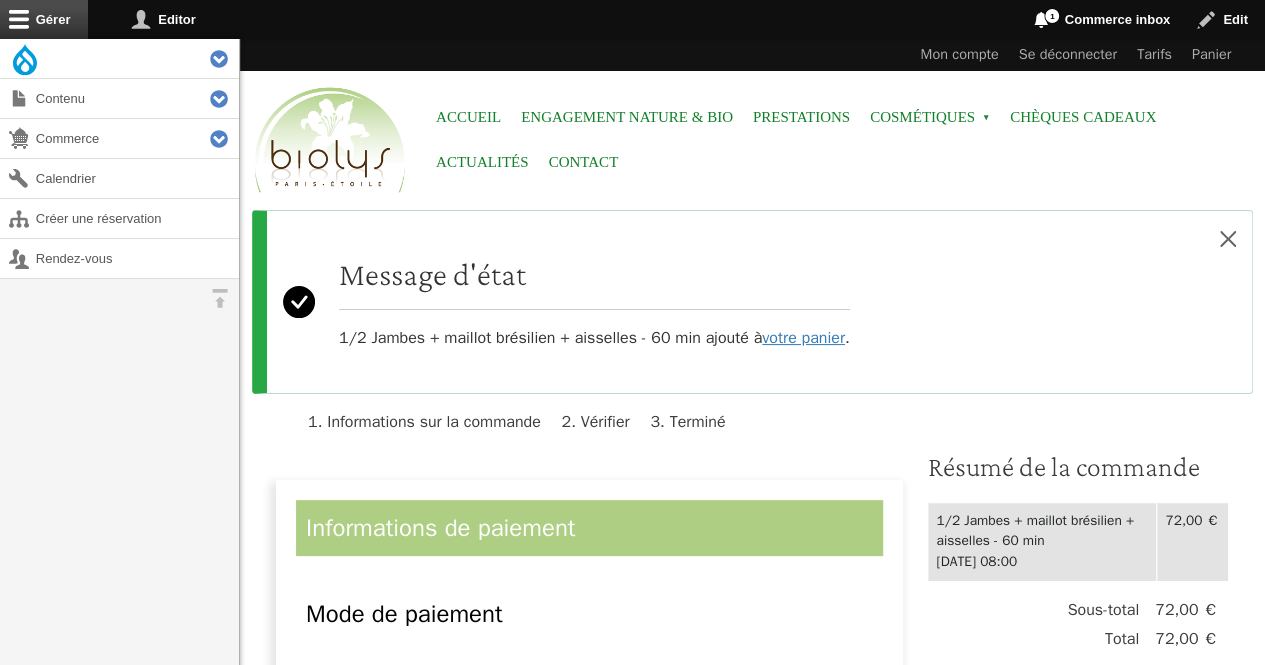 drag, startPoint x: 1262, startPoint y: 70, endPoint x: 1273, endPoint y: 89, distance: 21.954498 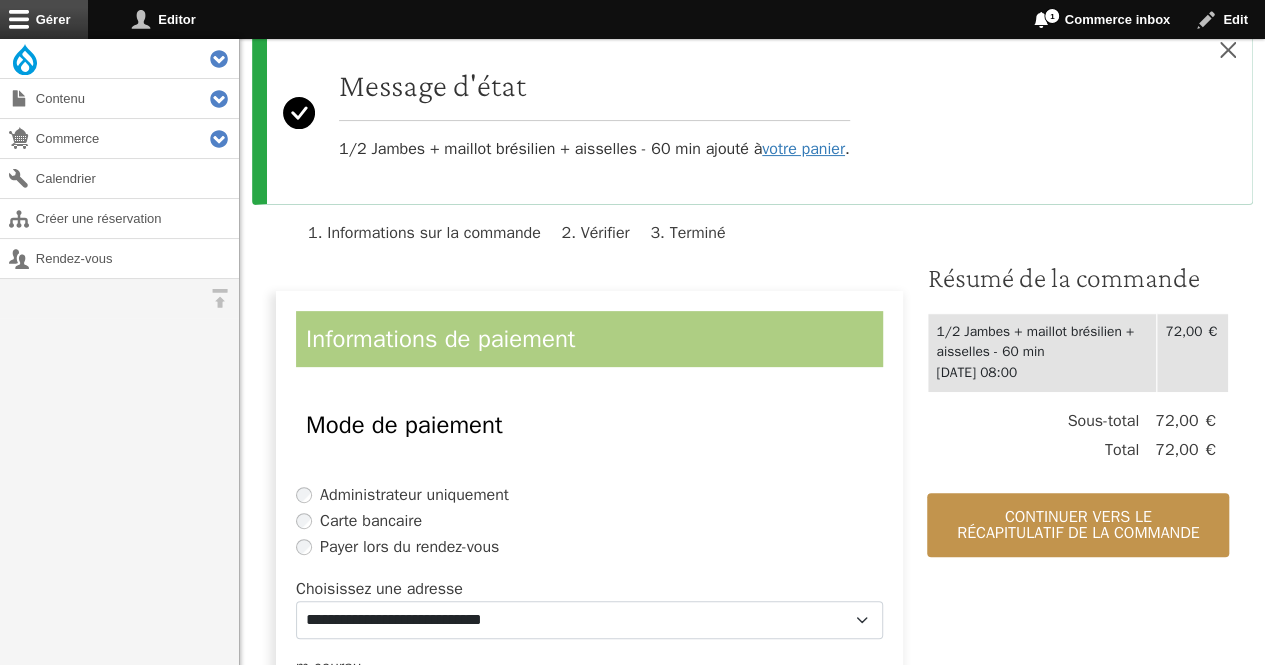 scroll, scrollTop: 191, scrollLeft: 0, axis: vertical 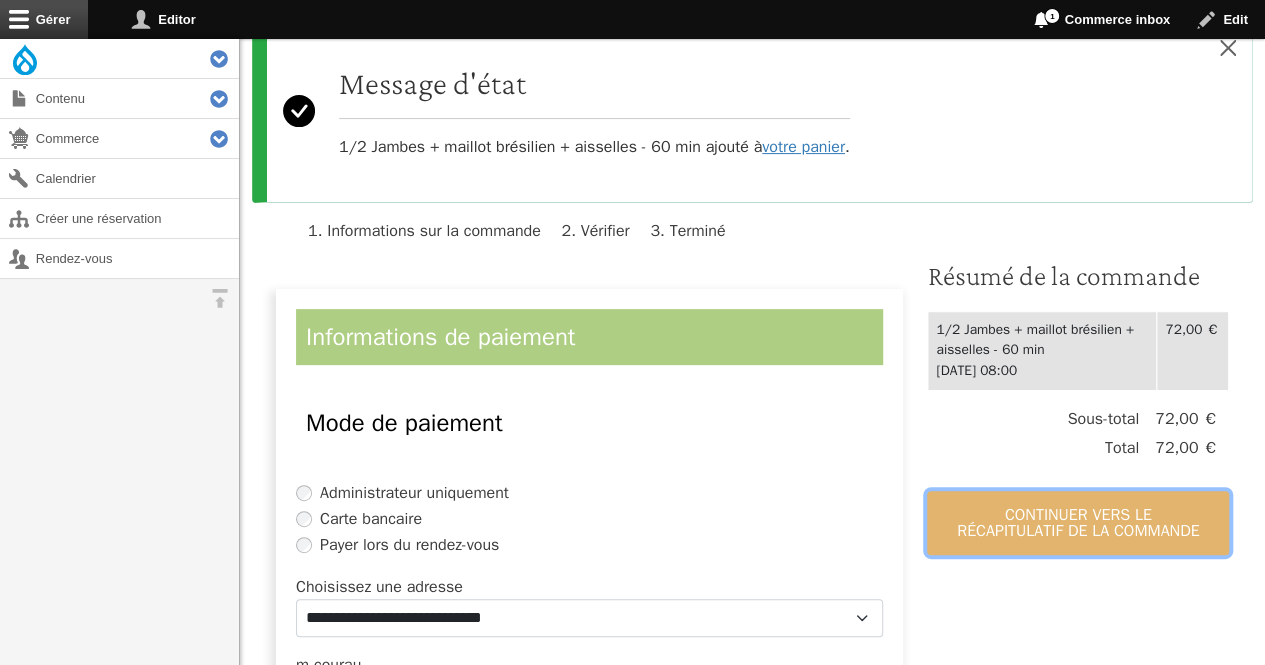 click on "Continuer vers le récapitulatif de la commande" at bounding box center (1078, 523) 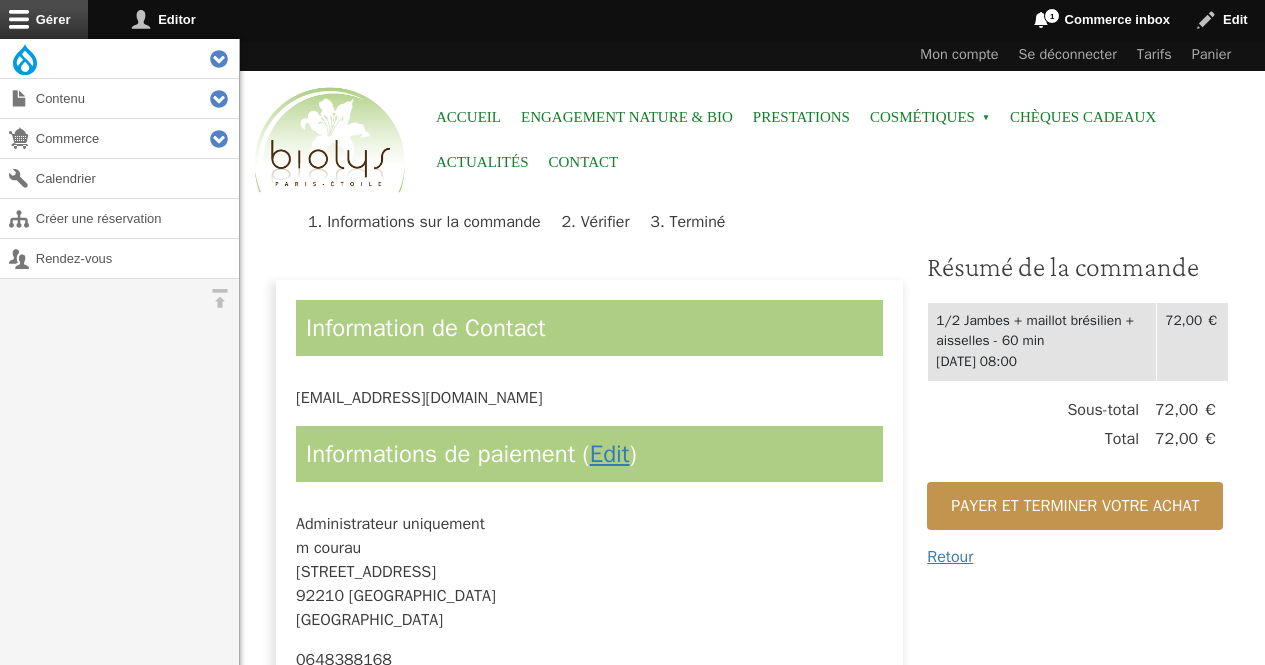 scroll, scrollTop: 0, scrollLeft: 0, axis: both 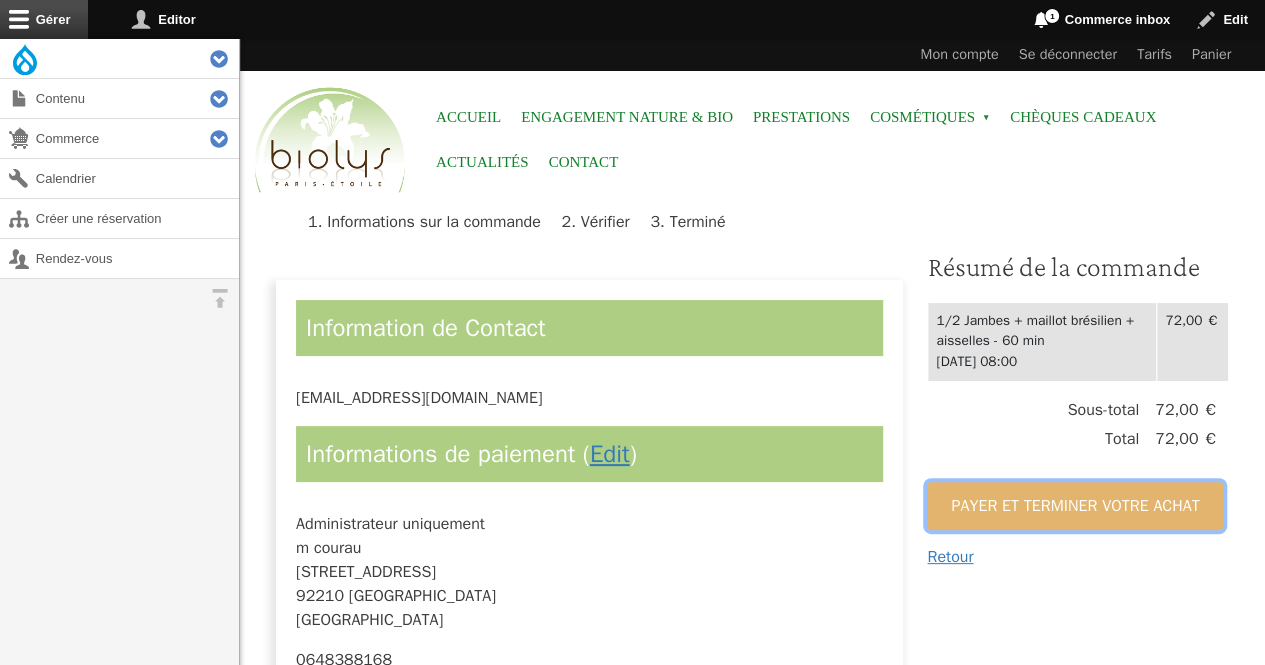 drag, startPoint x: 0, startPoint y: 0, endPoint x: 1046, endPoint y: 501, distance: 1159.7917 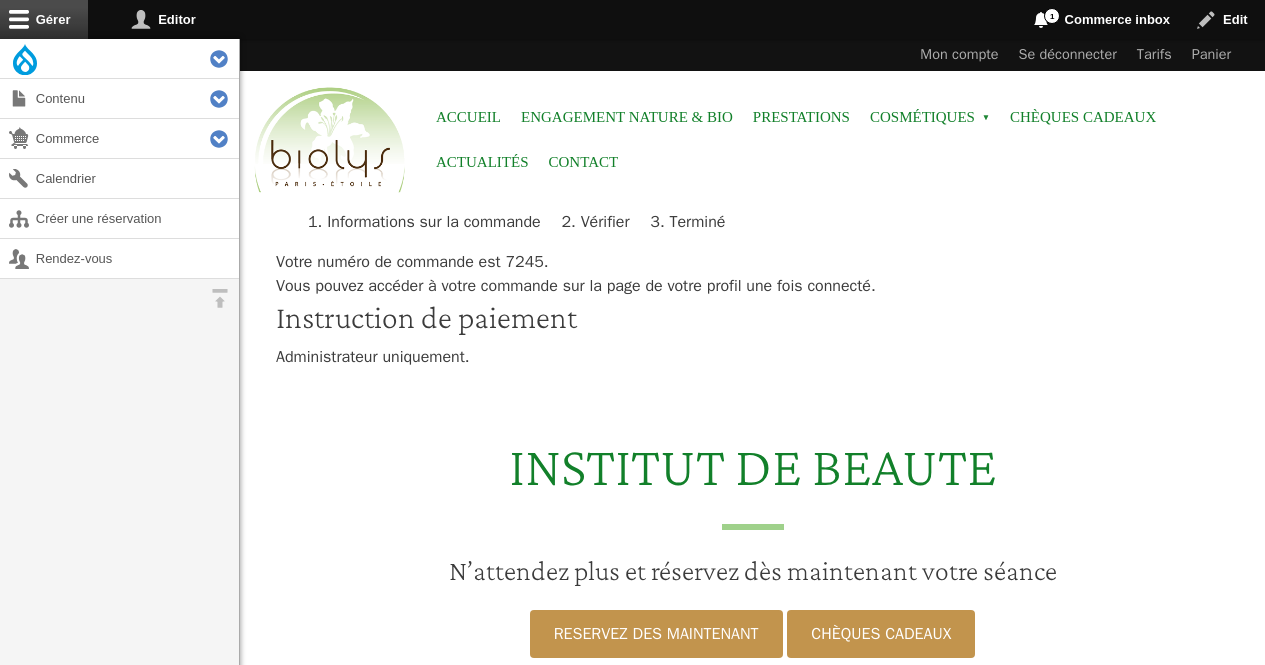scroll, scrollTop: 0, scrollLeft: 0, axis: both 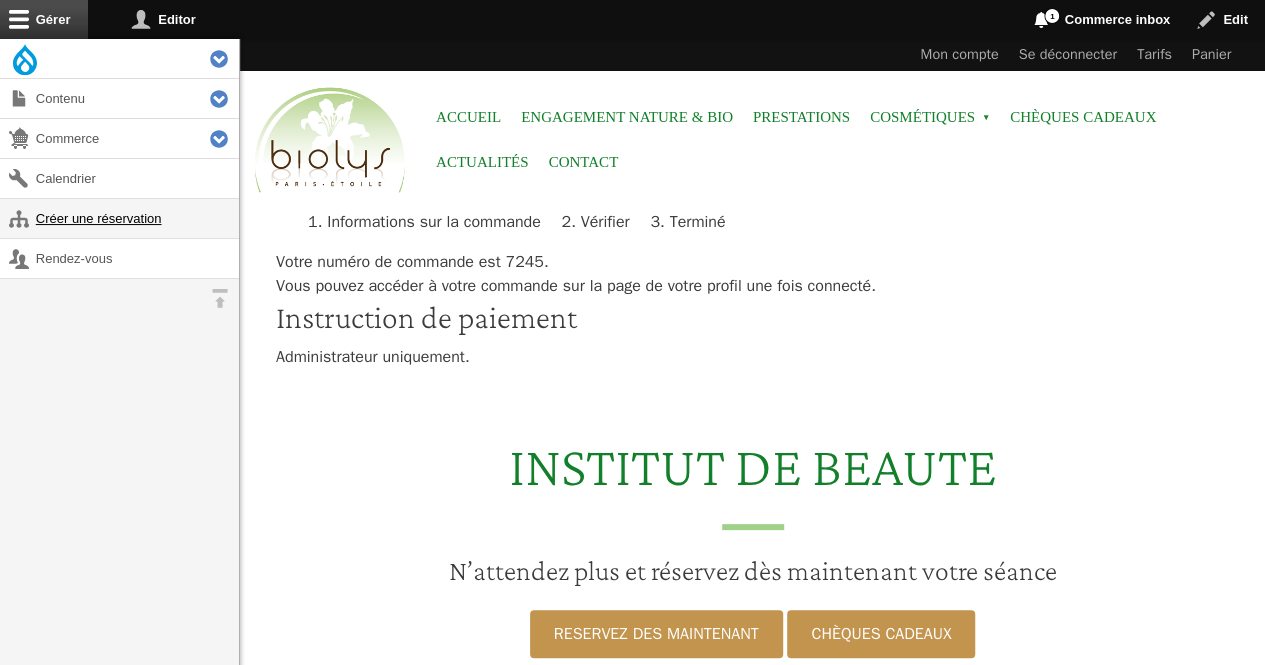 click on "Créer une réservation" at bounding box center (119, 218) 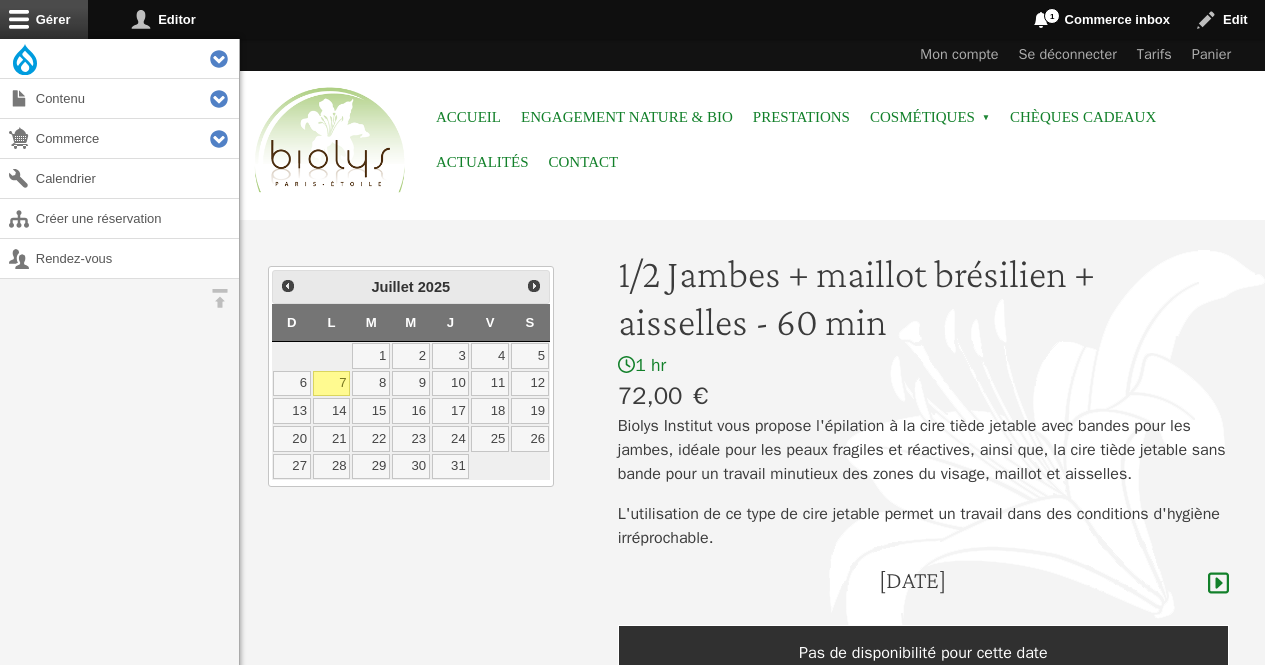 scroll, scrollTop: 0, scrollLeft: 0, axis: both 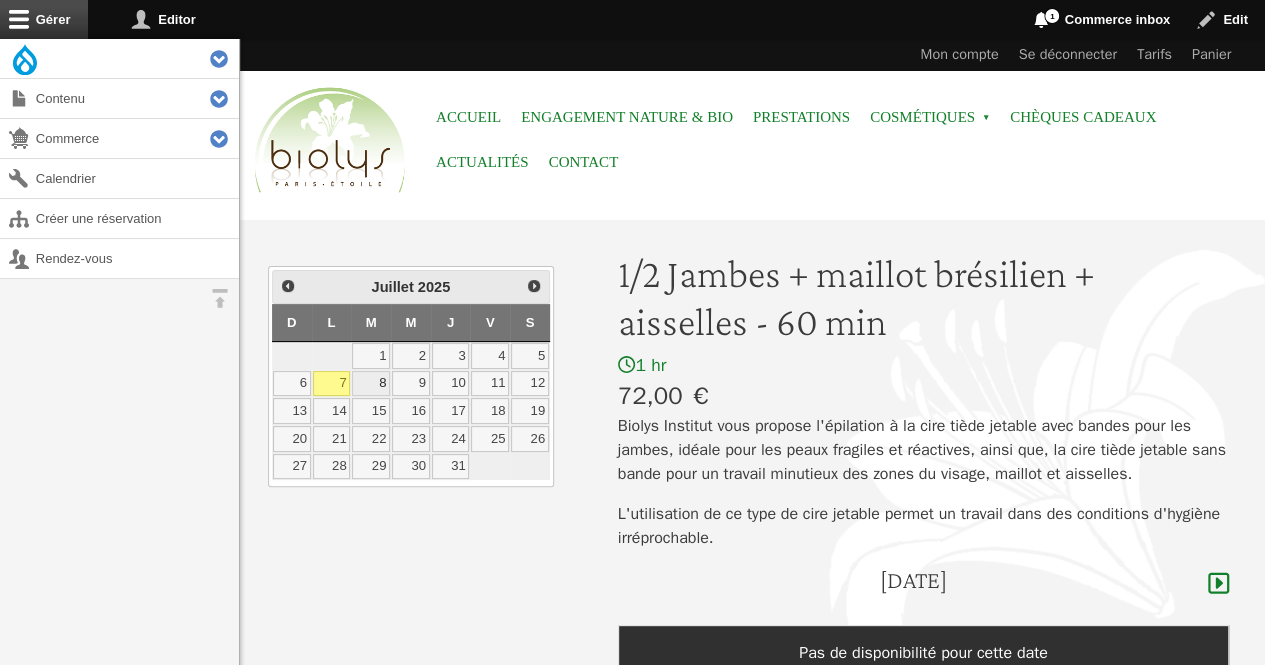 click on "8" at bounding box center [371, 384] 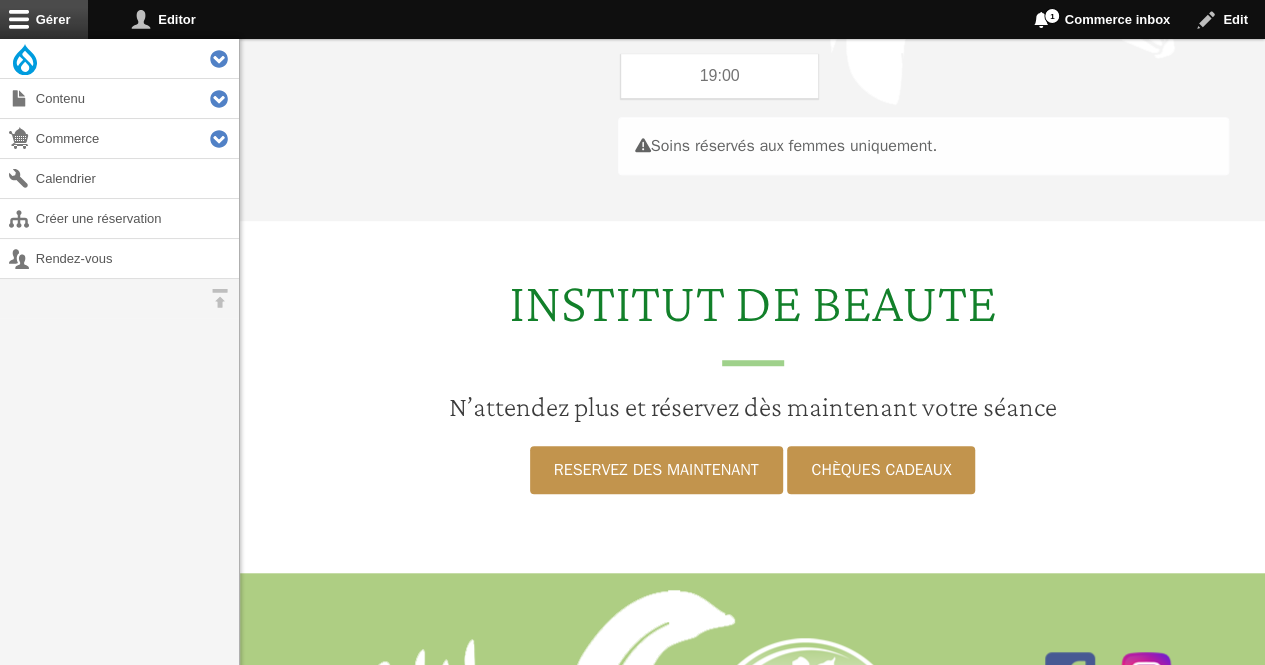 scroll, scrollTop: 565, scrollLeft: 0, axis: vertical 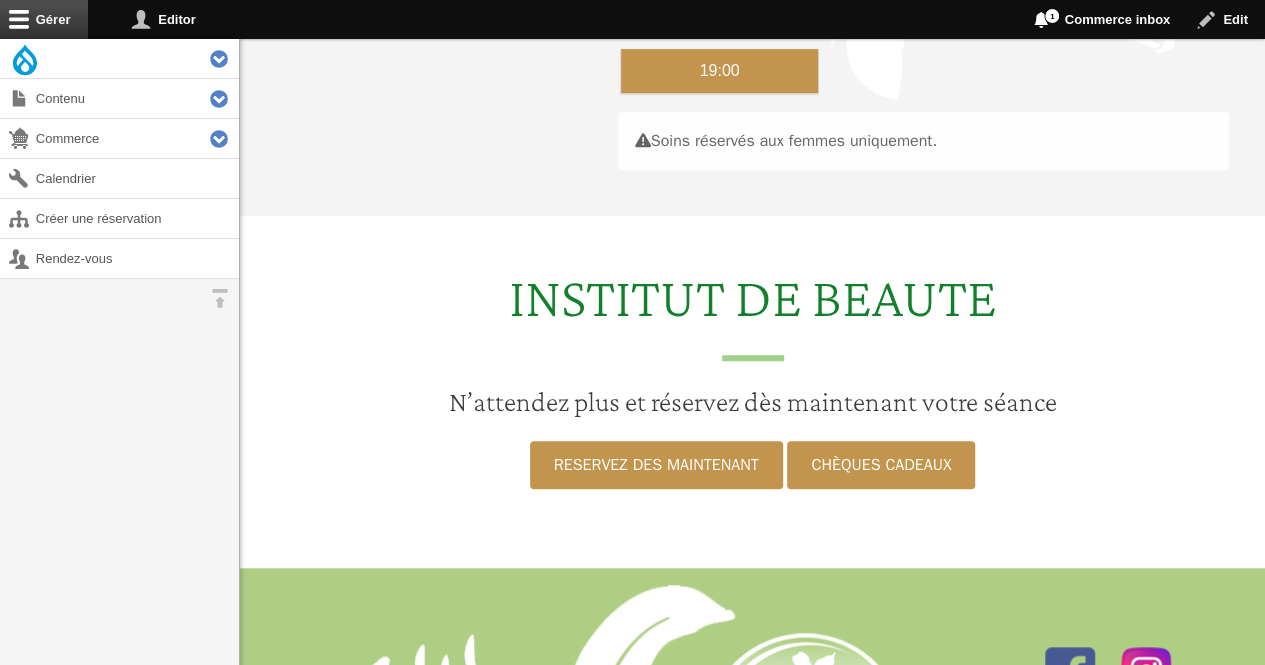 click on "19:00" at bounding box center [720, 71] 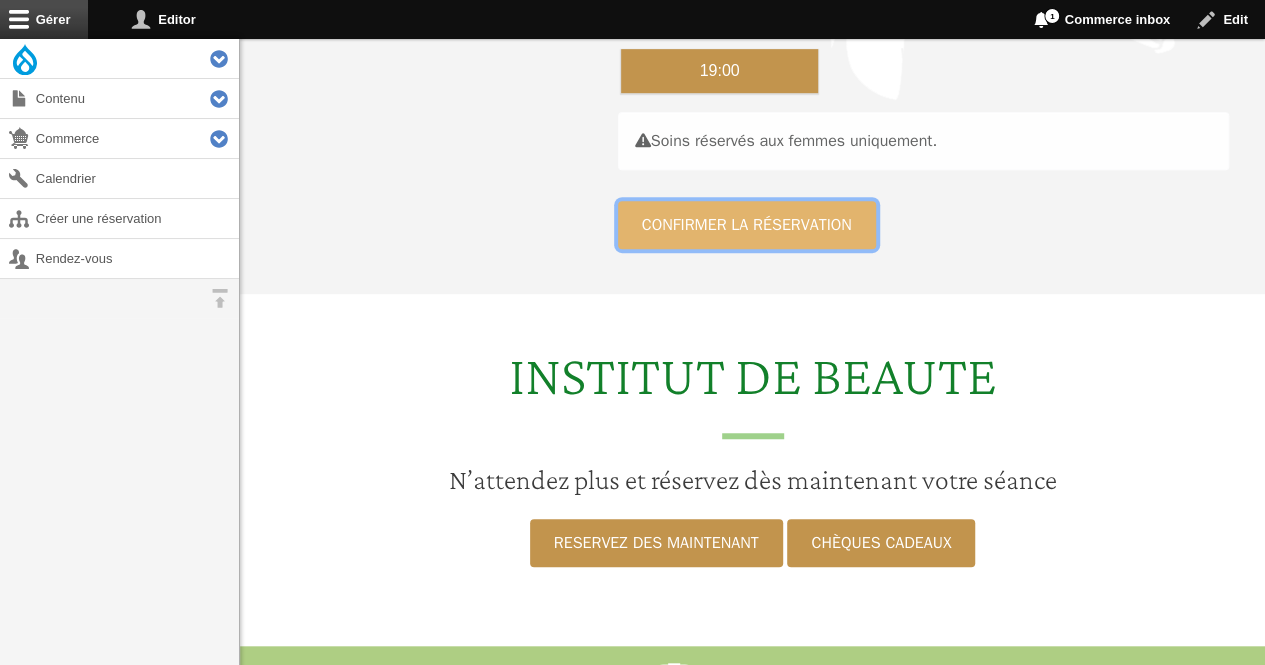 click on "Confirmer la réservation" at bounding box center (747, 225) 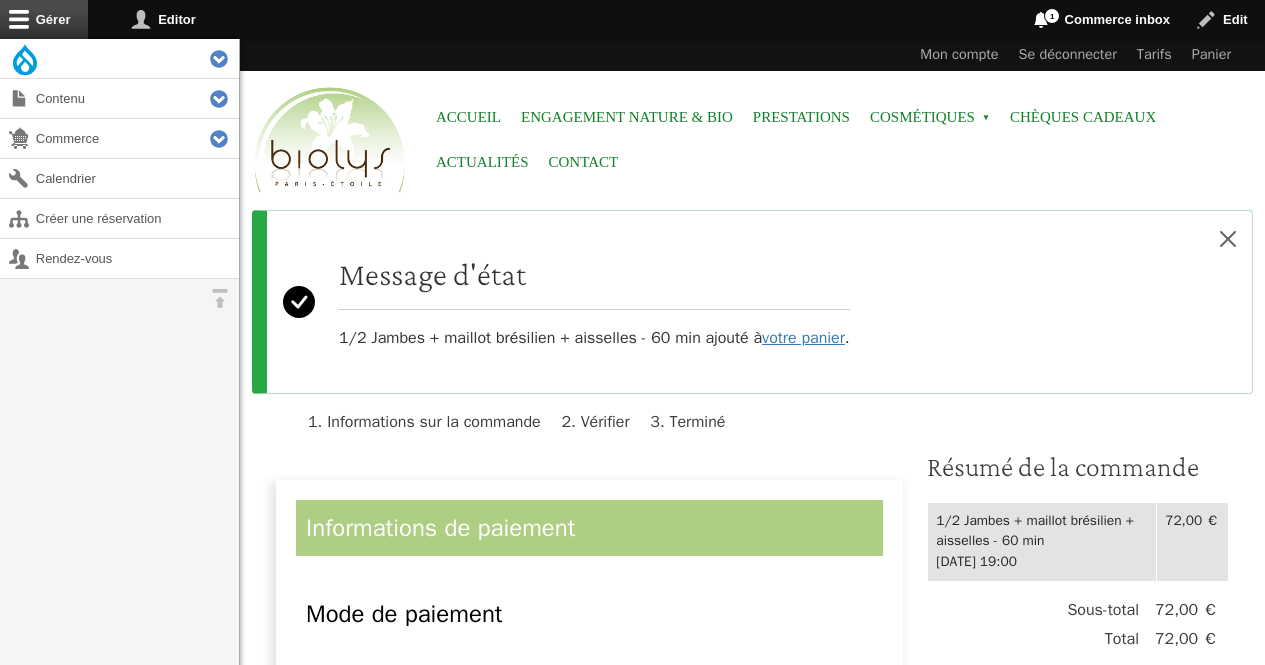 scroll, scrollTop: 0, scrollLeft: 0, axis: both 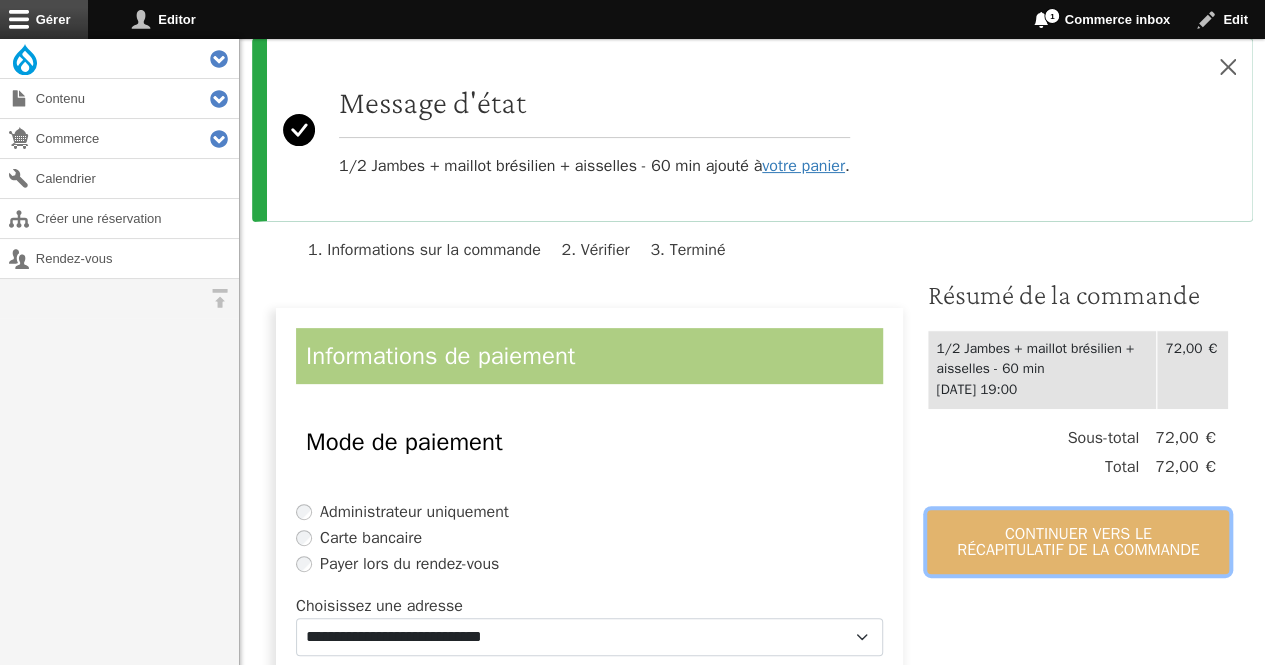 click on "Continuer vers le récapitulatif de la commande" at bounding box center [1078, 542] 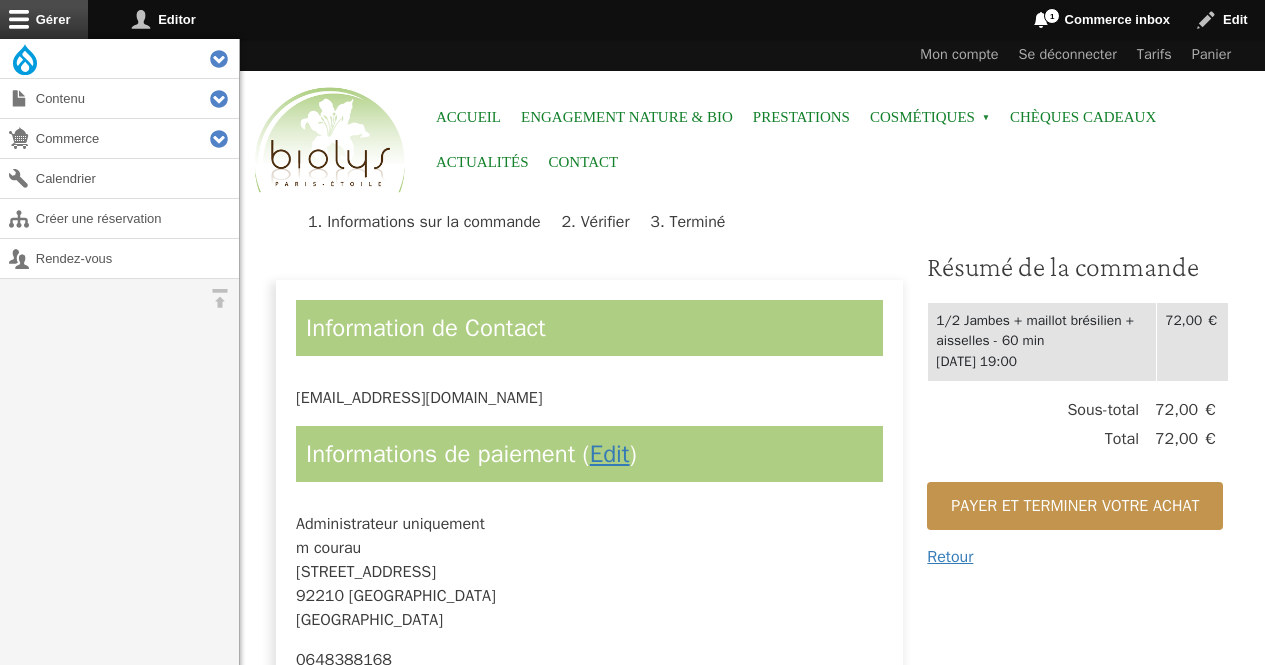 scroll, scrollTop: 0, scrollLeft: 0, axis: both 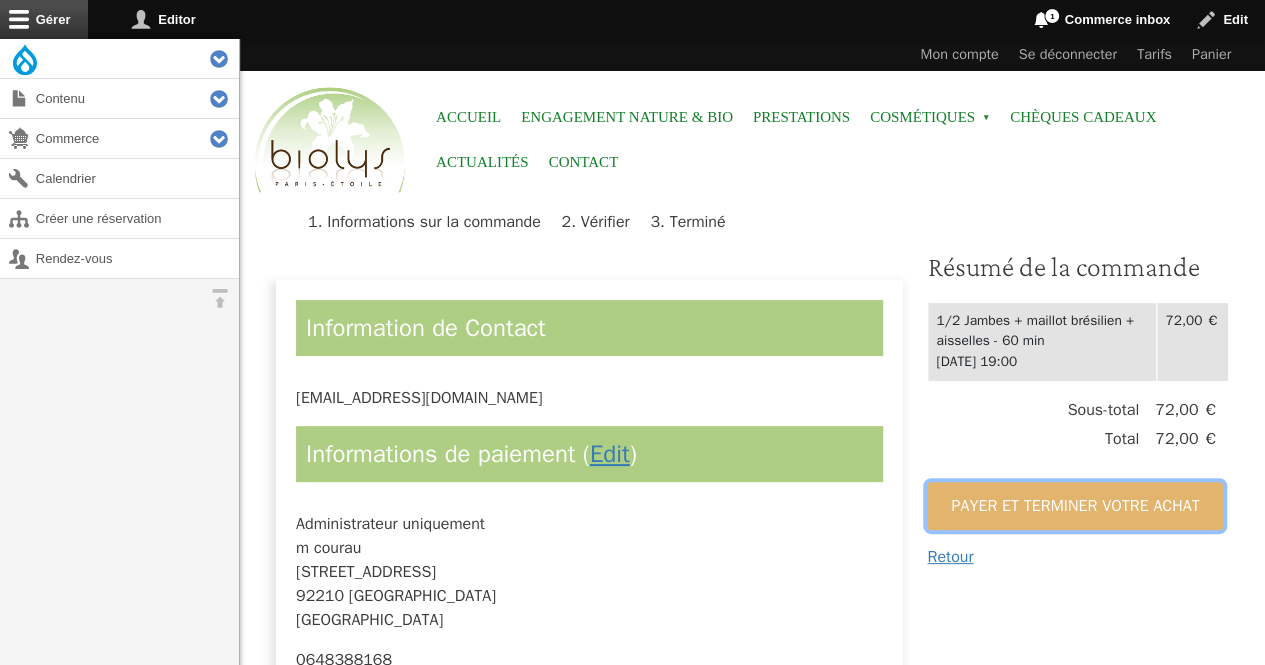 click on "Payer et terminer votre achat" at bounding box center [1075, 506] 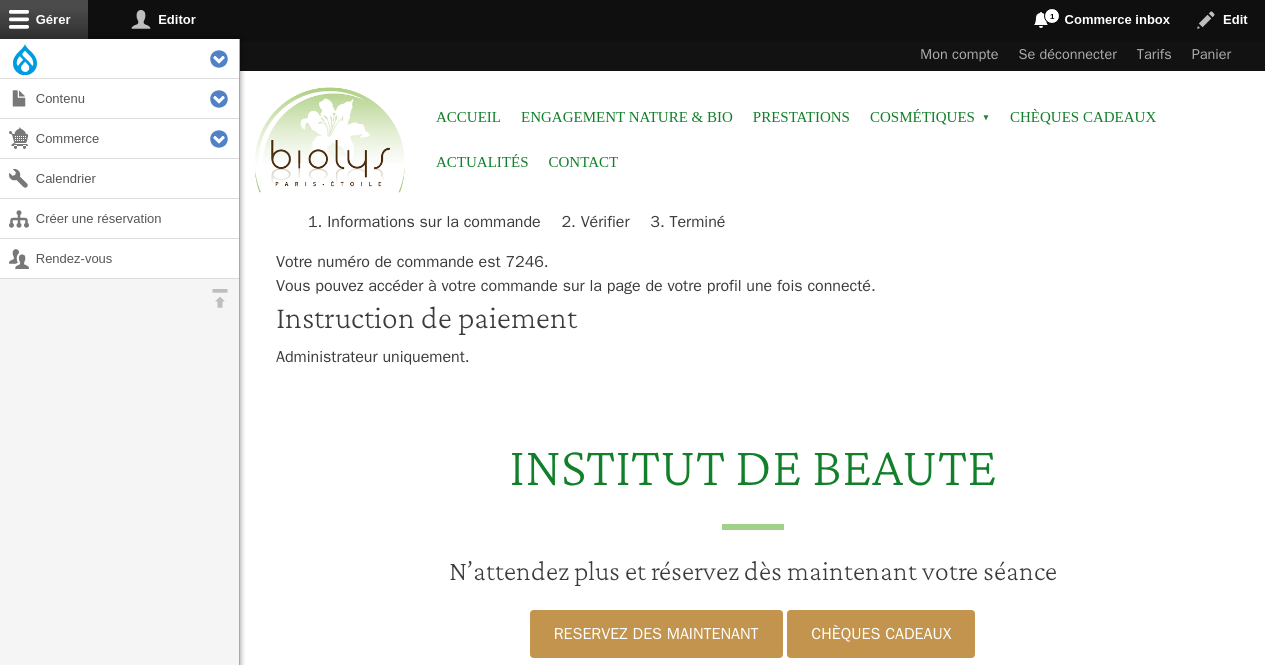 scroll, scrollTop: 0, scrollLeft: 0, axis: both 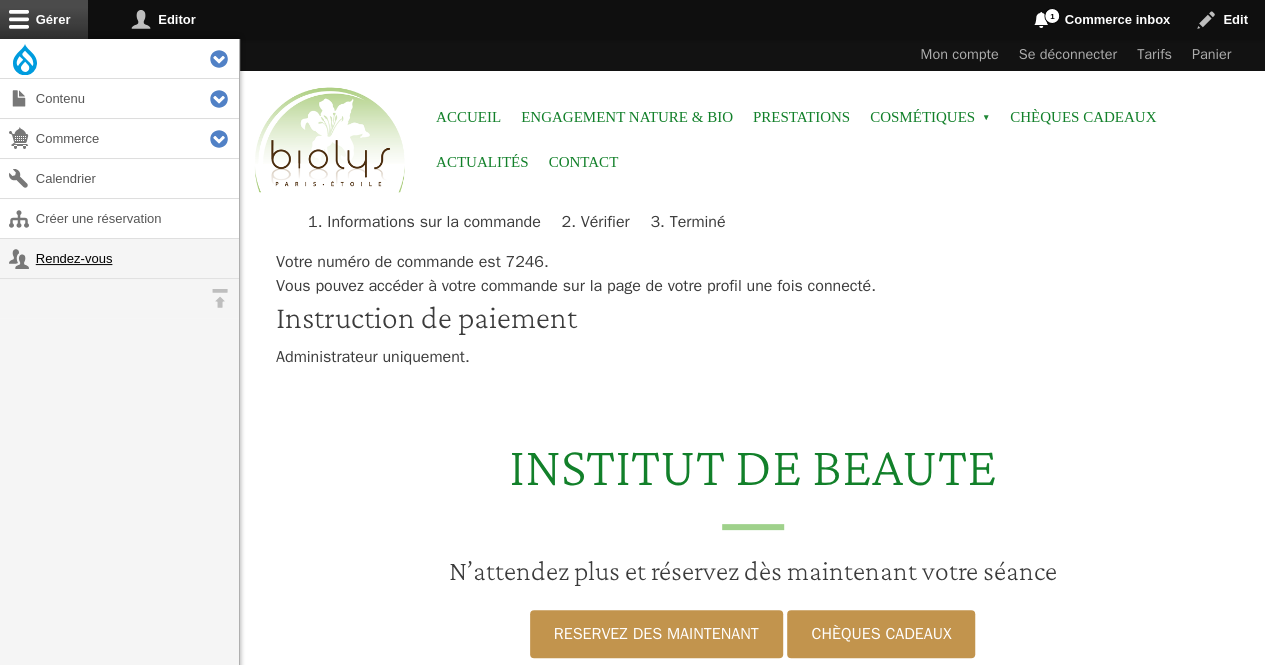 click on "Rendez-vous" at bounding box center (119, 258) 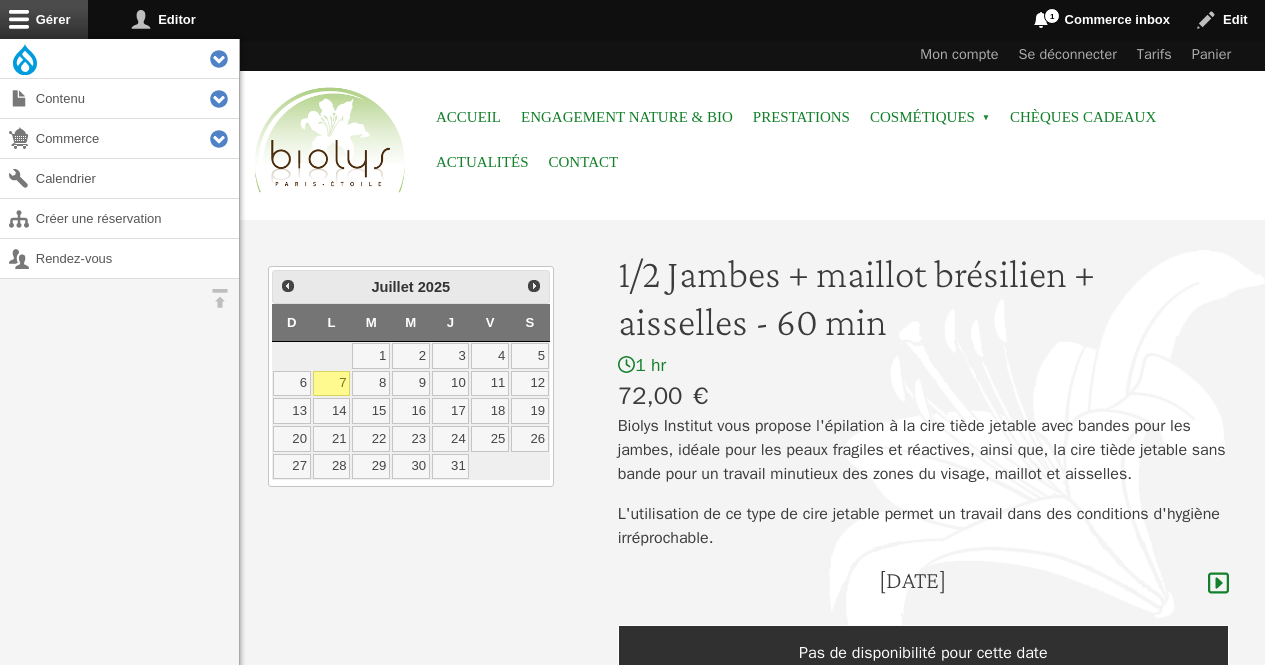 scroll, scrollTop: 0, scrollLeft: 0, axis: both 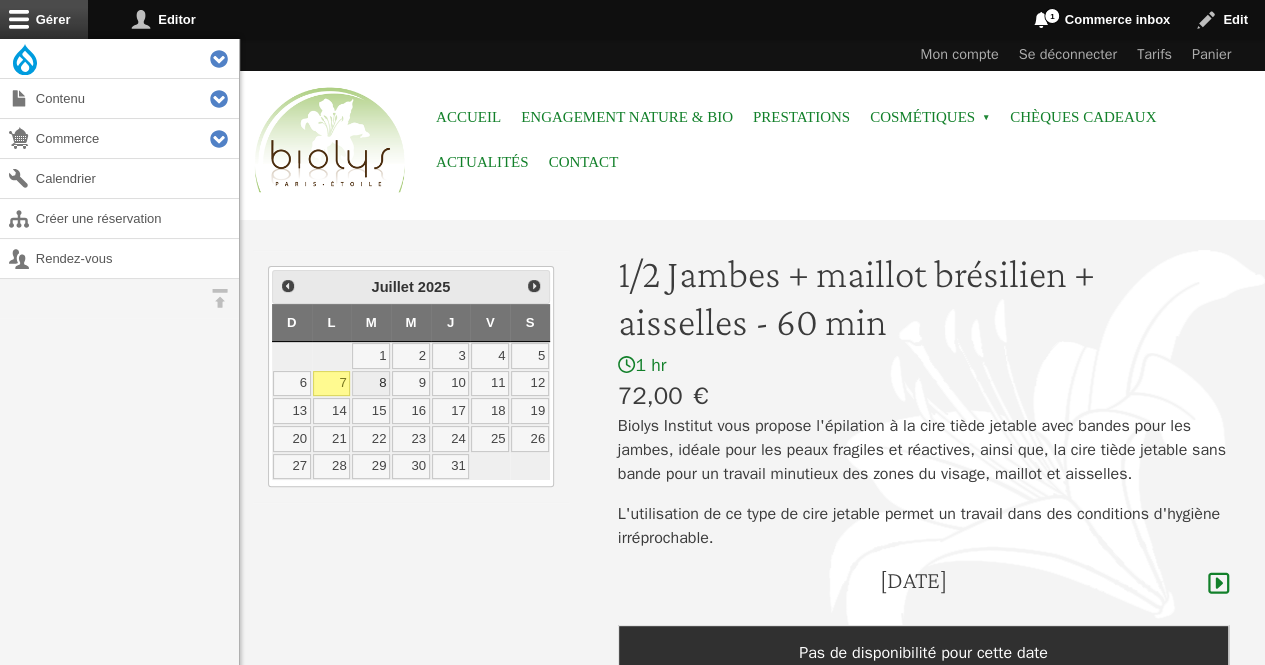 click on "8" at bounding box center (371, 384) 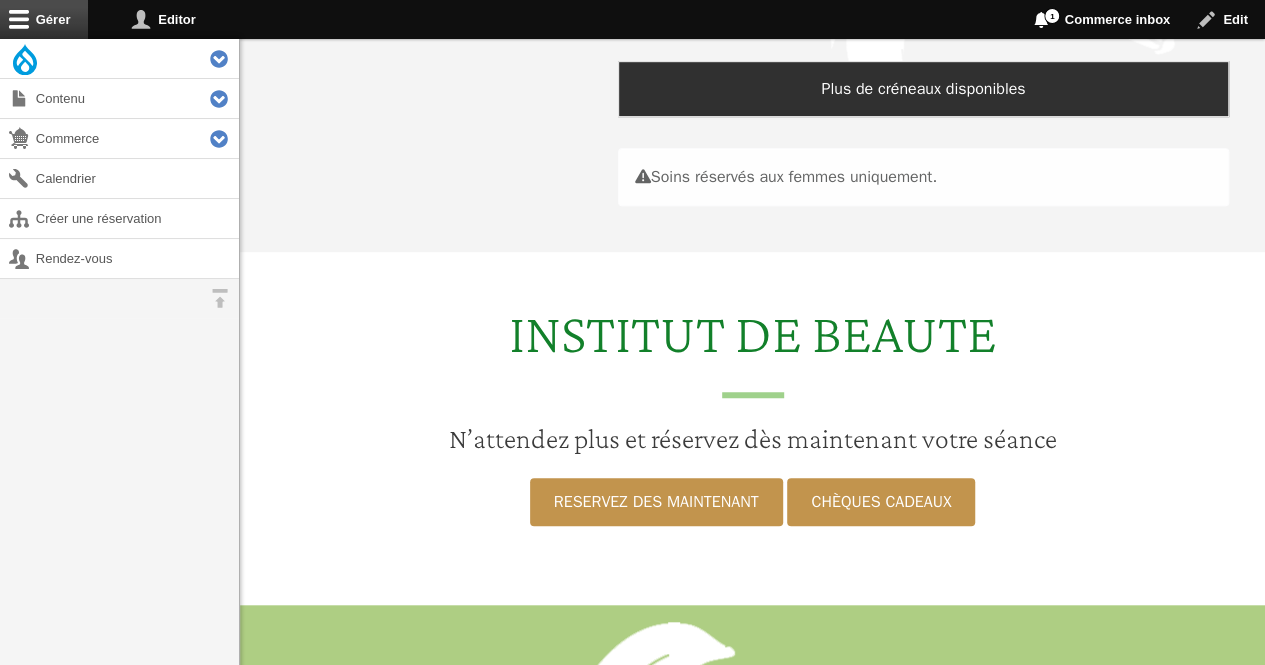 scroll, scrollTop: 565, scrollLeft: 0, axis: vertical 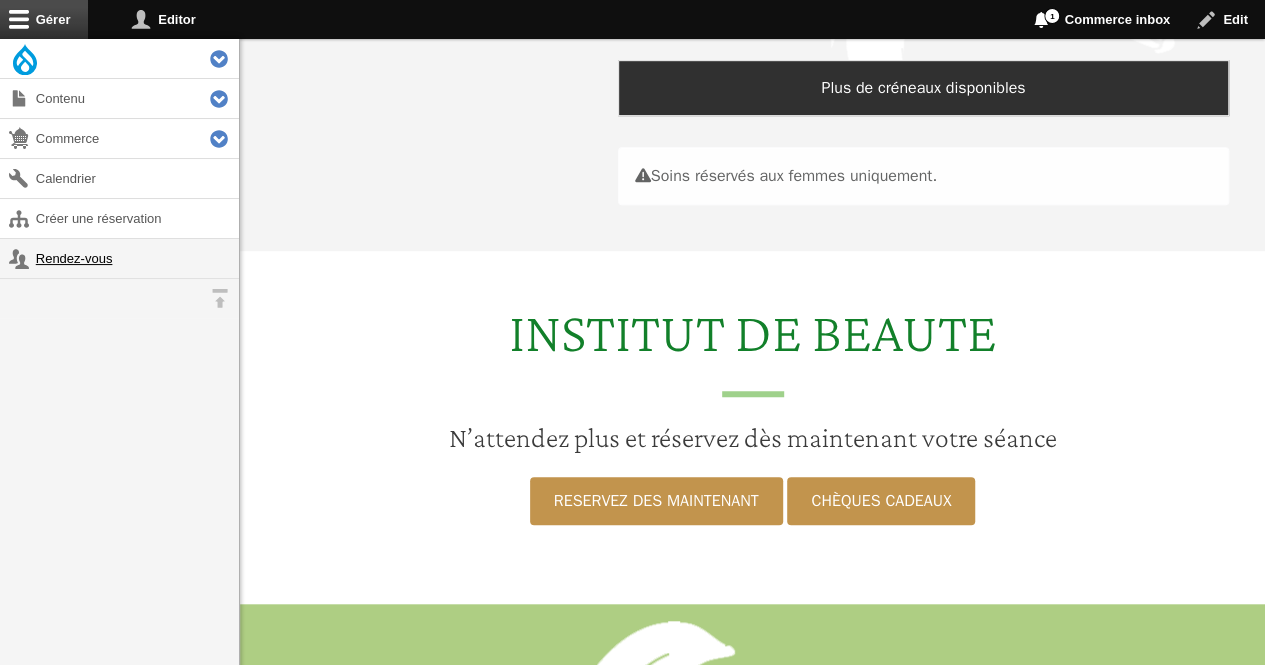 click on "Rendez-vous" at bounding box center [119, 258] 